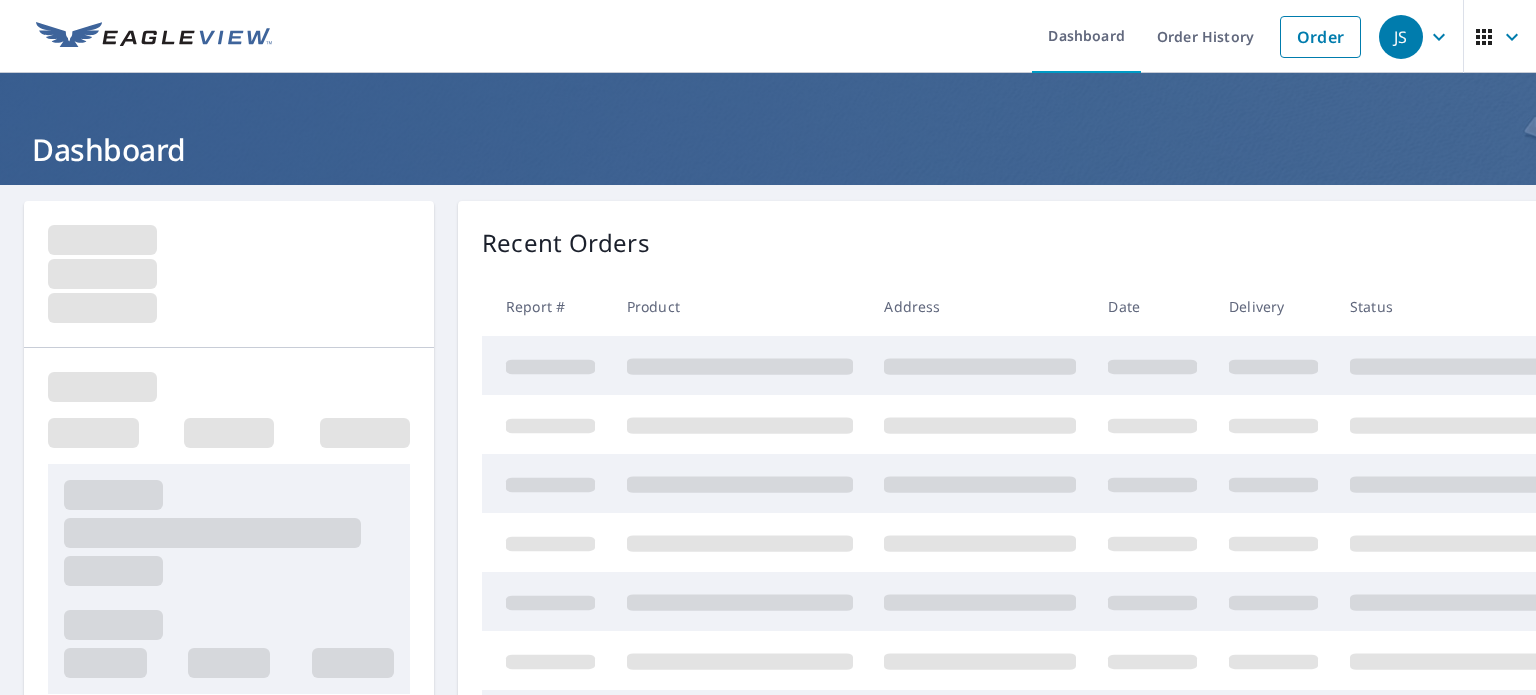 scroll, scrollTop: 0, scrollLeft: 0, axis: both 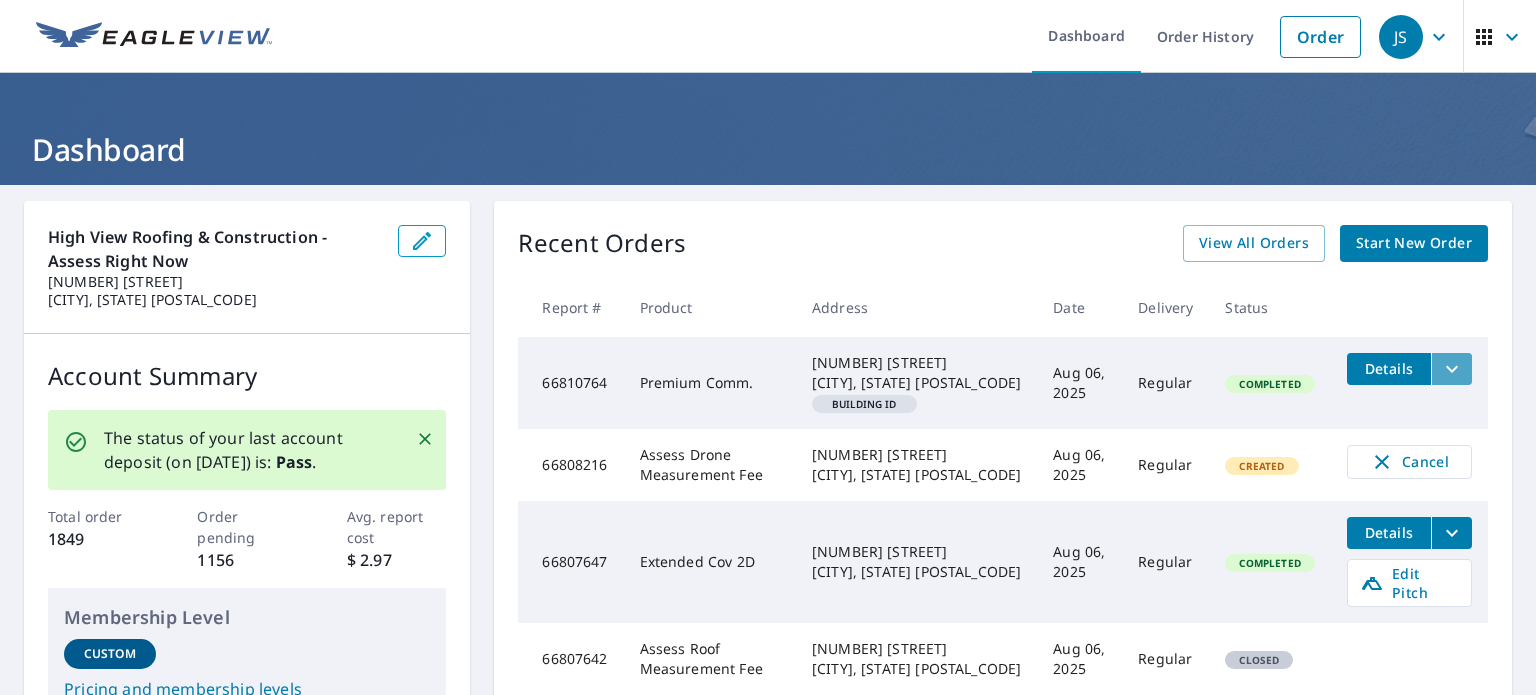 click 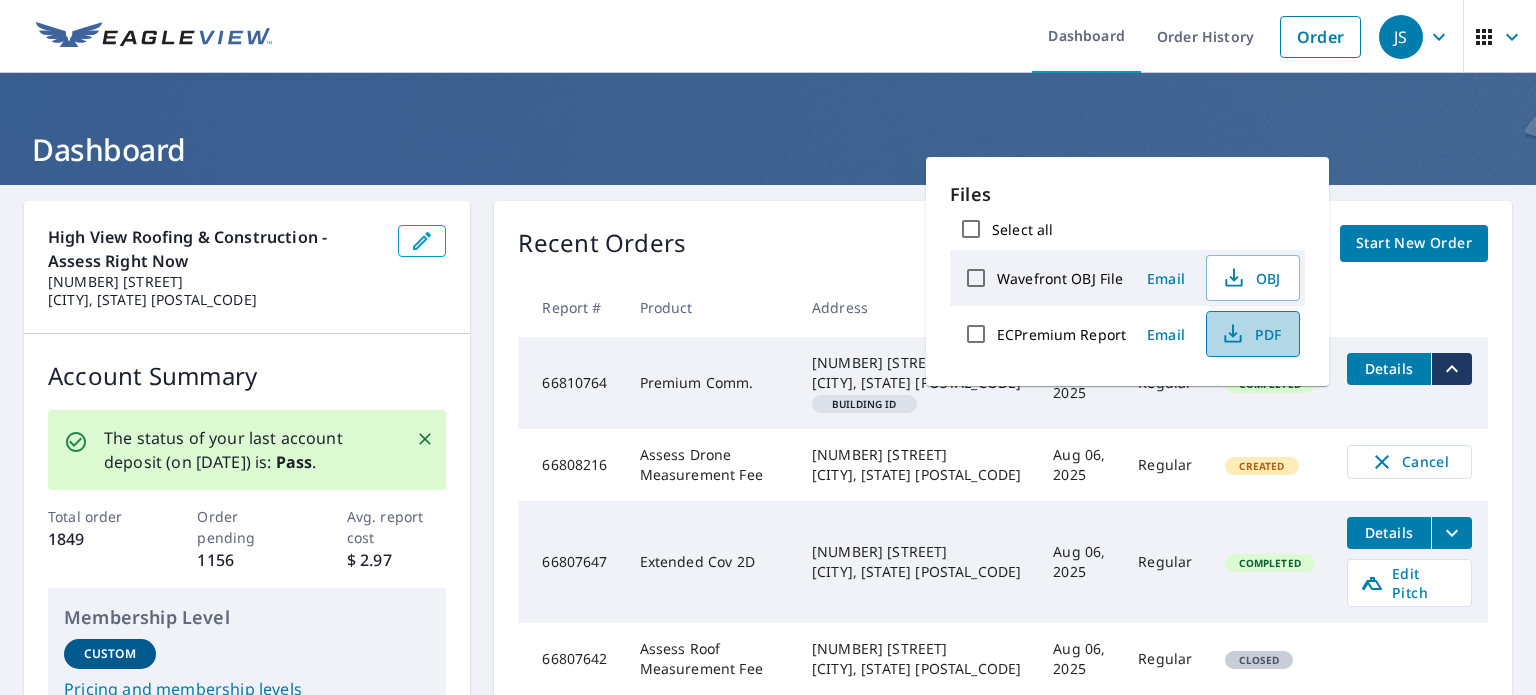 click on "PDF" at bounding box center [1251, 334] 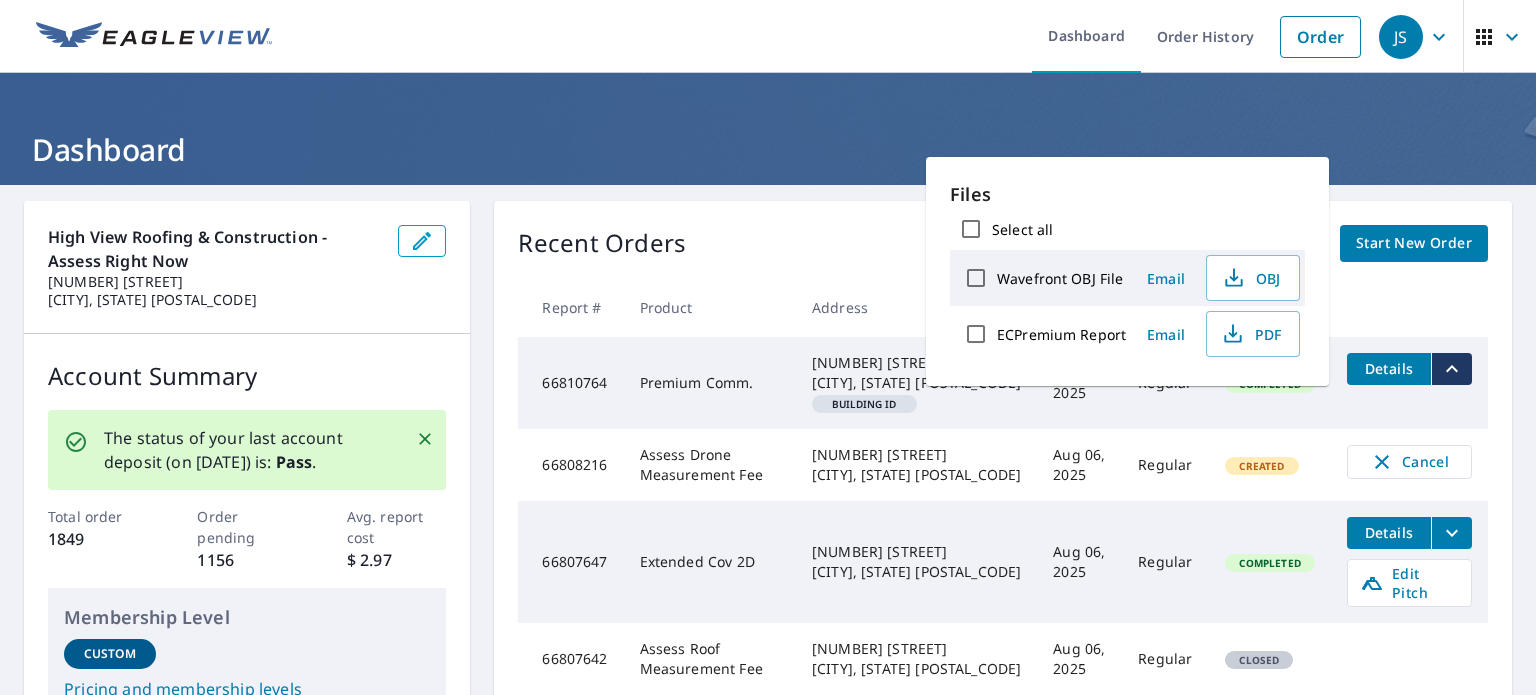 click on "High View Roofing & Construction - Assess Right Now 33 Wood Ave S Iselin, NJ 08830 Account Summary The status of your last account deposit (on 3/6/2024) is:   Pass . Total order 1849 Order pending 1156 Avg. report cost $ 2.97 Membership Level Custom Pricing and membership levels 2025 Year To Date Reports Completed 0 Prepayments $ 0.00 Balance Recent Orders View All Orders Start New Order Report # Product Address Date Delivery Status 66810764 Premium Comm. 441 E Hazelwood Ave
Rahway, NJ 07065 Building ID   Aug 06, 2025 Regular Completed Details 66808216 Assess Drone Measurement Fee 1390 Riviera Ave
Toms River, NJ 08753 Aug 06, 2025 Regular Created Cancel 66807647 Extended Cov 2D 1390 Riviera Ave
Toms River, NJ 08753 Aug 06, 2025 Regular Completed Details Edit Pitch 66807642 Assess Roof Measurement Fee 1390 Riviera Ave
Toms River, NJ 08753 Aug 06, 2025 Regular Closed 66807641 Assess Detect 1390 Riviera Ave
Toms River, NJ 08753 Aug 06, 2025 Regular In Process Cancel Quick Links Reports and order history" at bounding box center (768, 613) 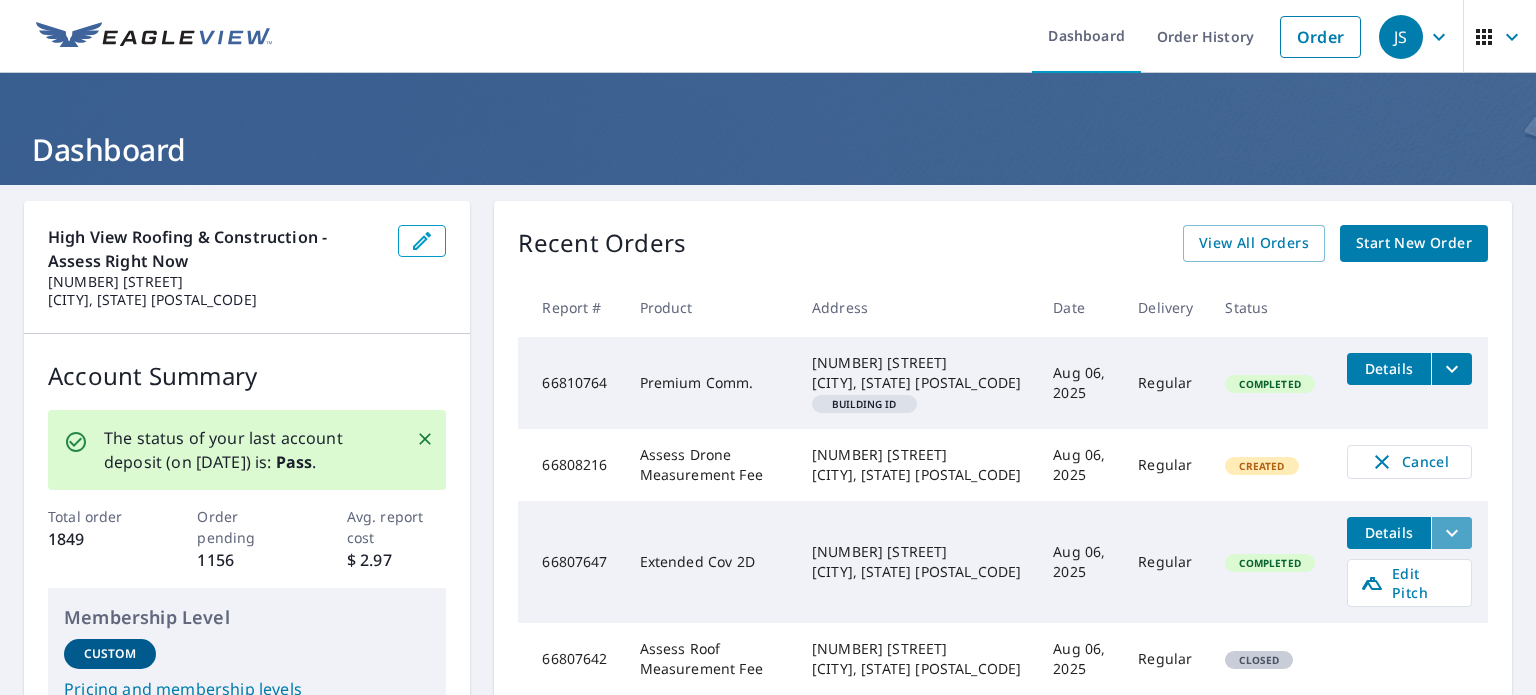 click 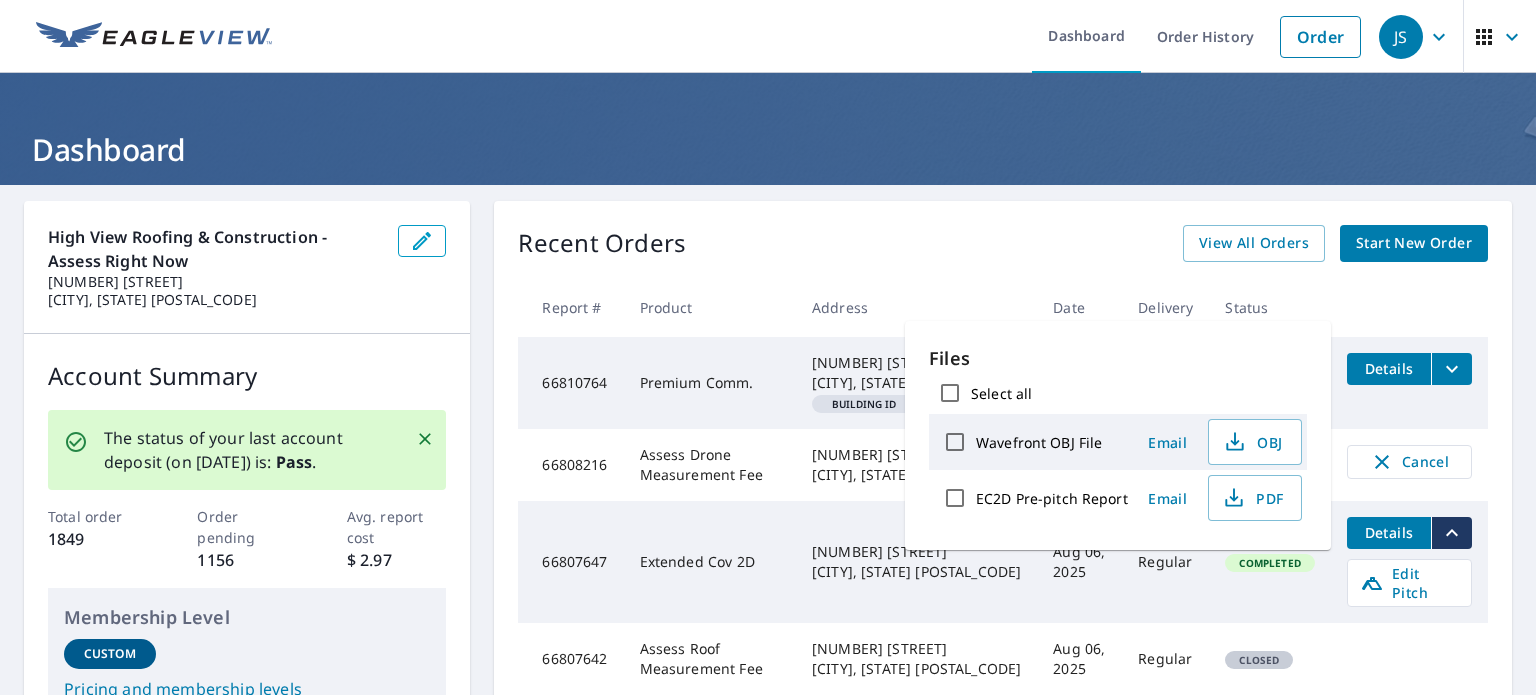 click on "Regular" at bounding box center (1165, 562) 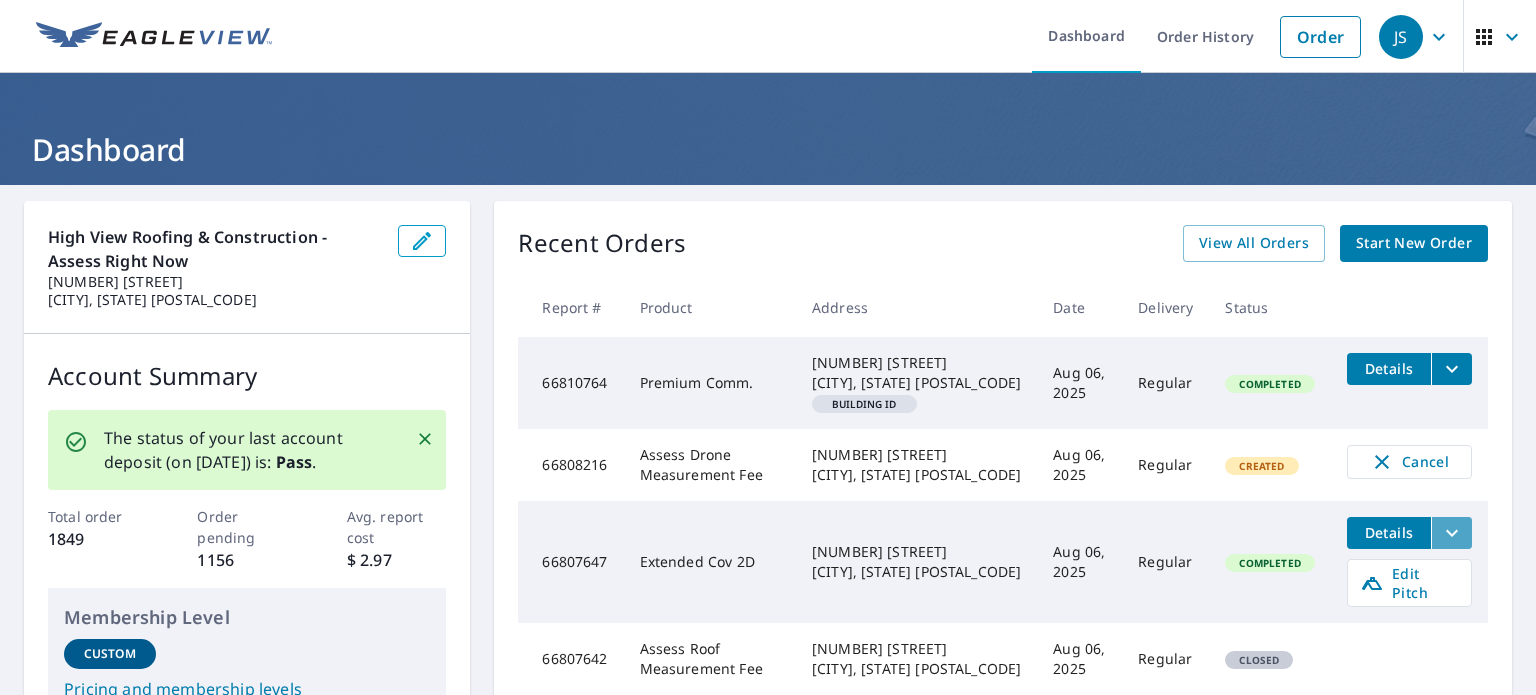 click at bounding box center [1451, 533] 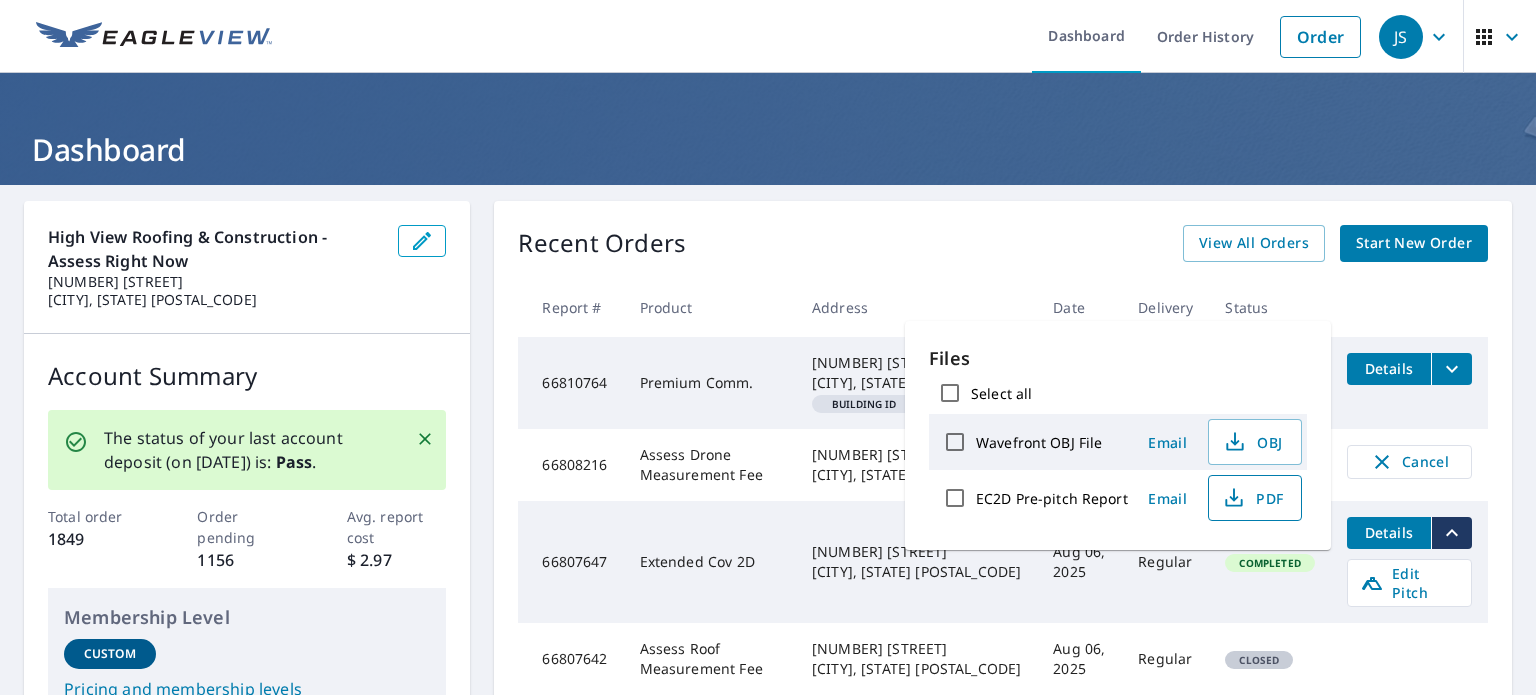 click on "PDF" at bounding box center (1253, 498) 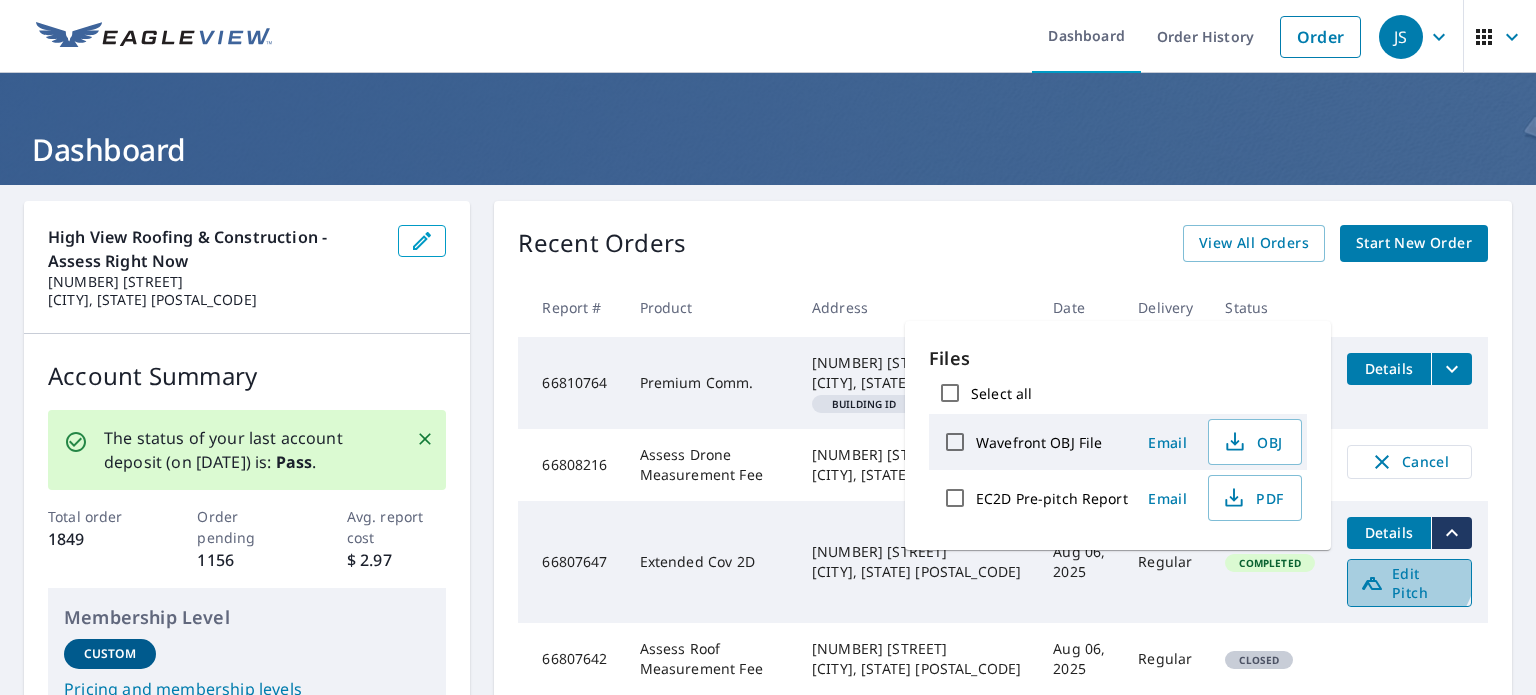 click on "Edit Pitch" at bounding box center [1409, 583] 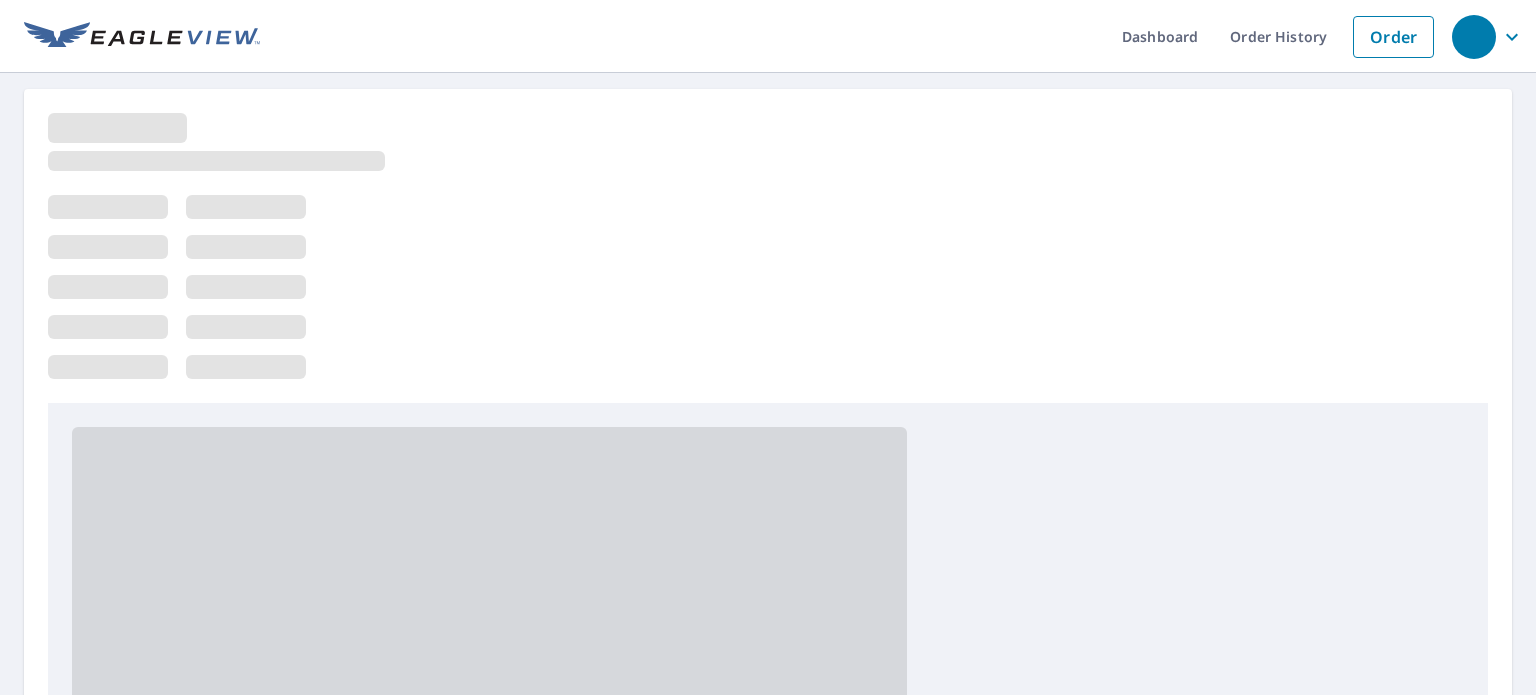 scroll, scrollTop: 0, scrollLeft: 0, axis: both 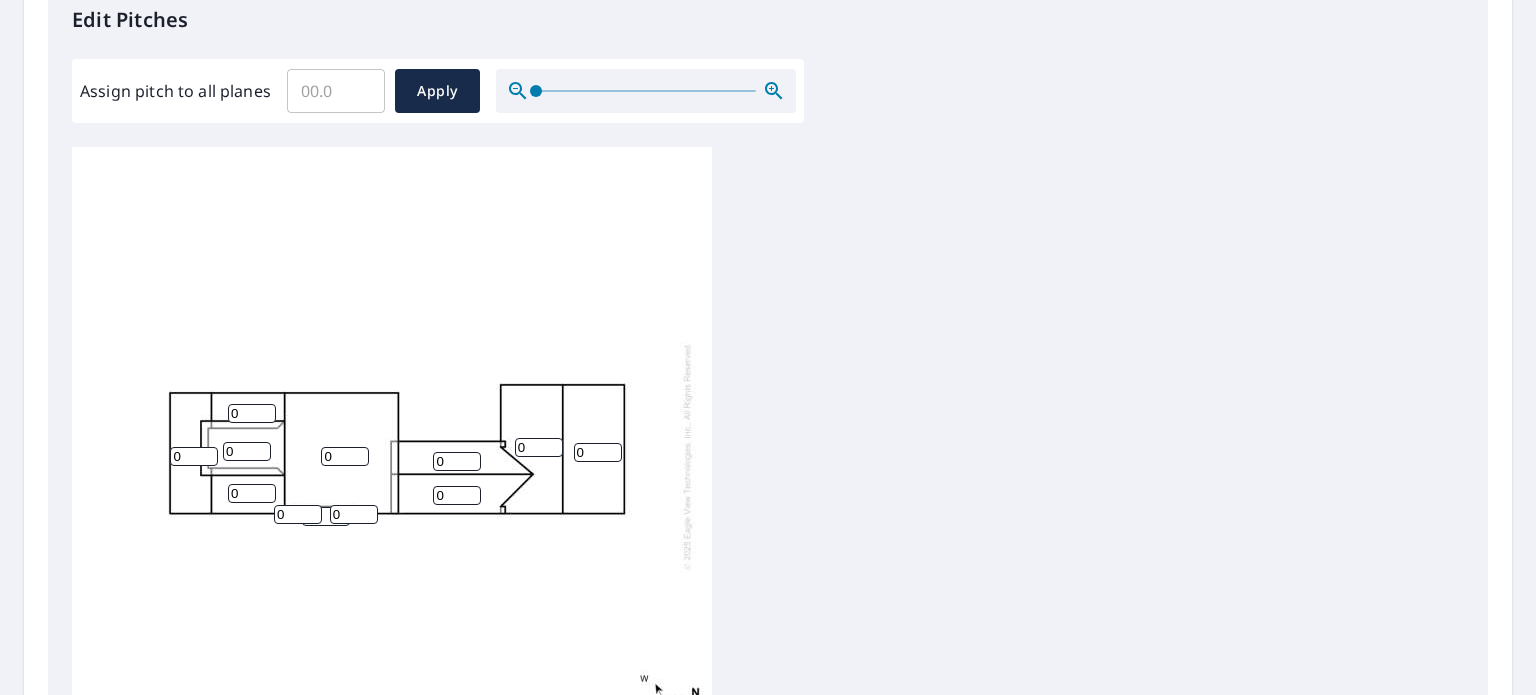 click on "0" at bounding box center [194, 456] 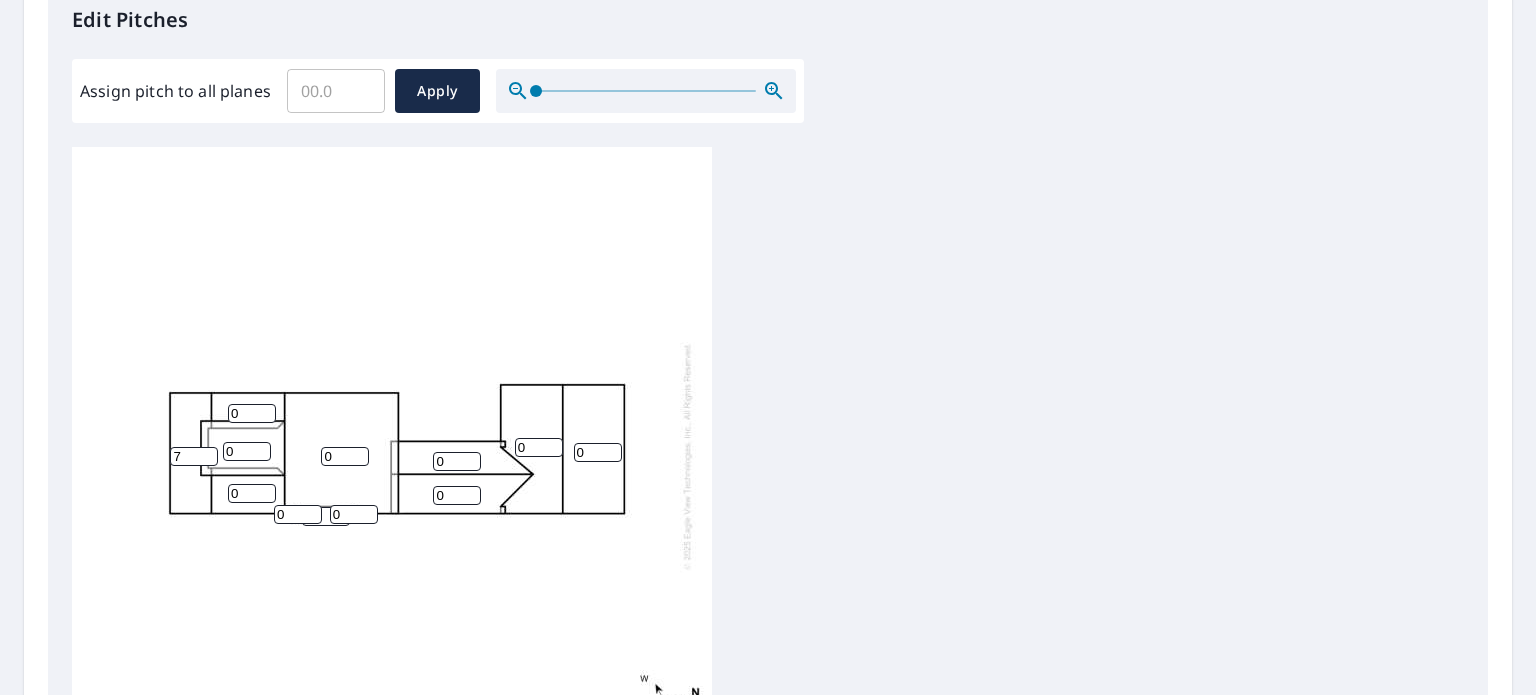 type on "7" 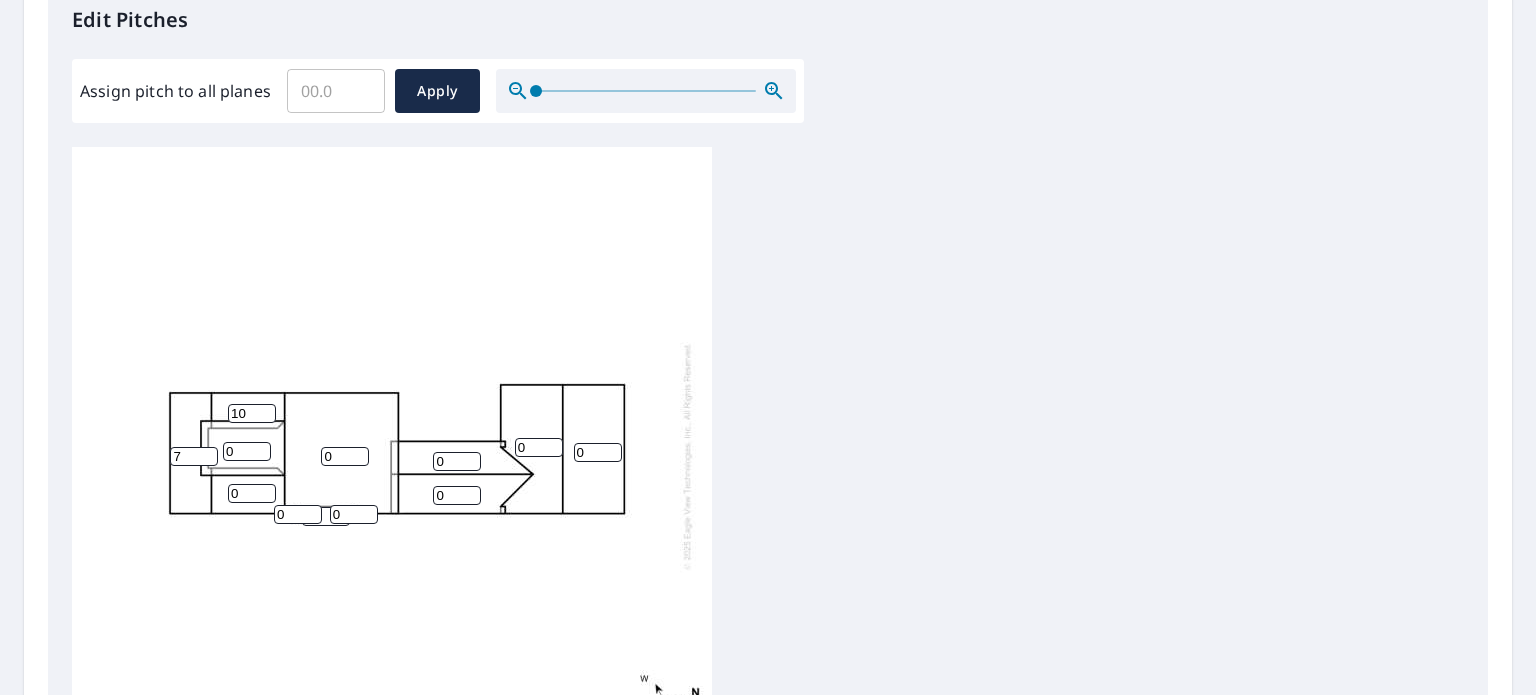 type on "10" 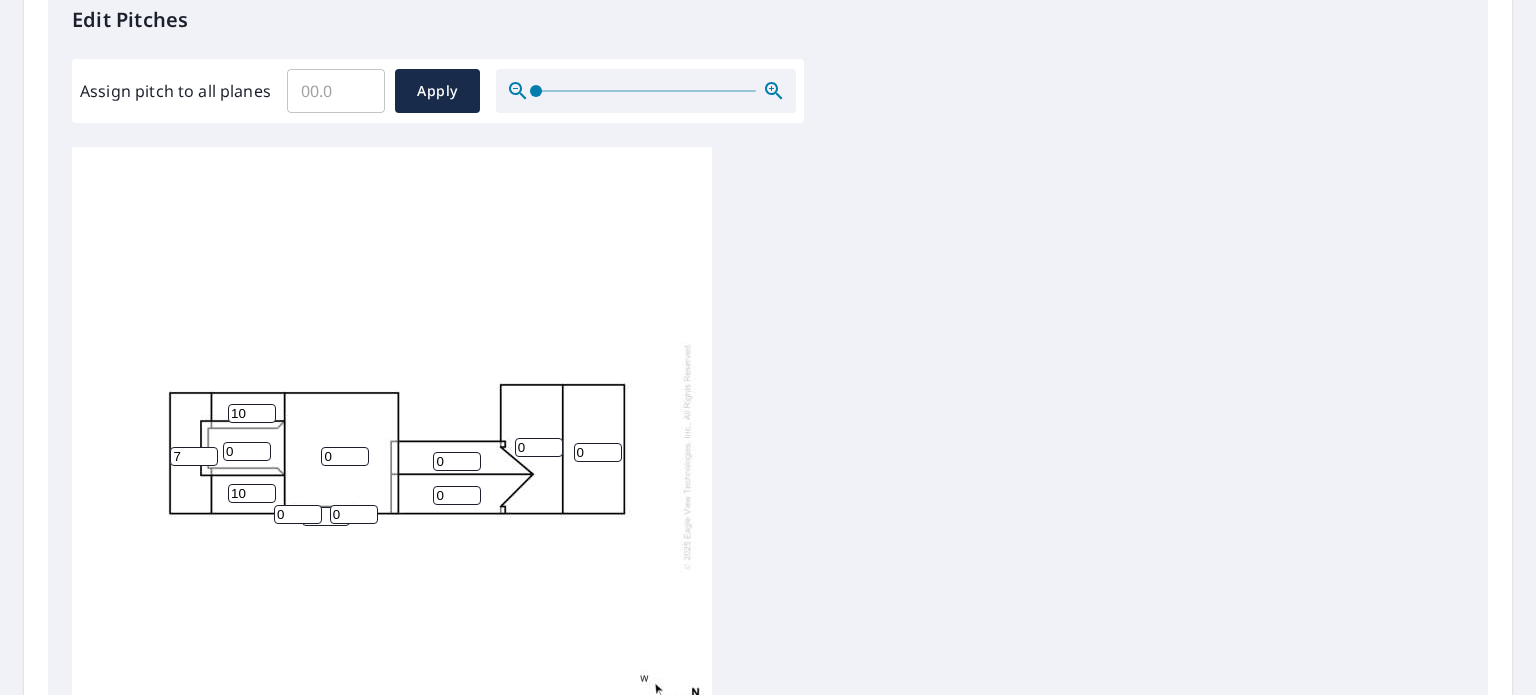 type on "10" 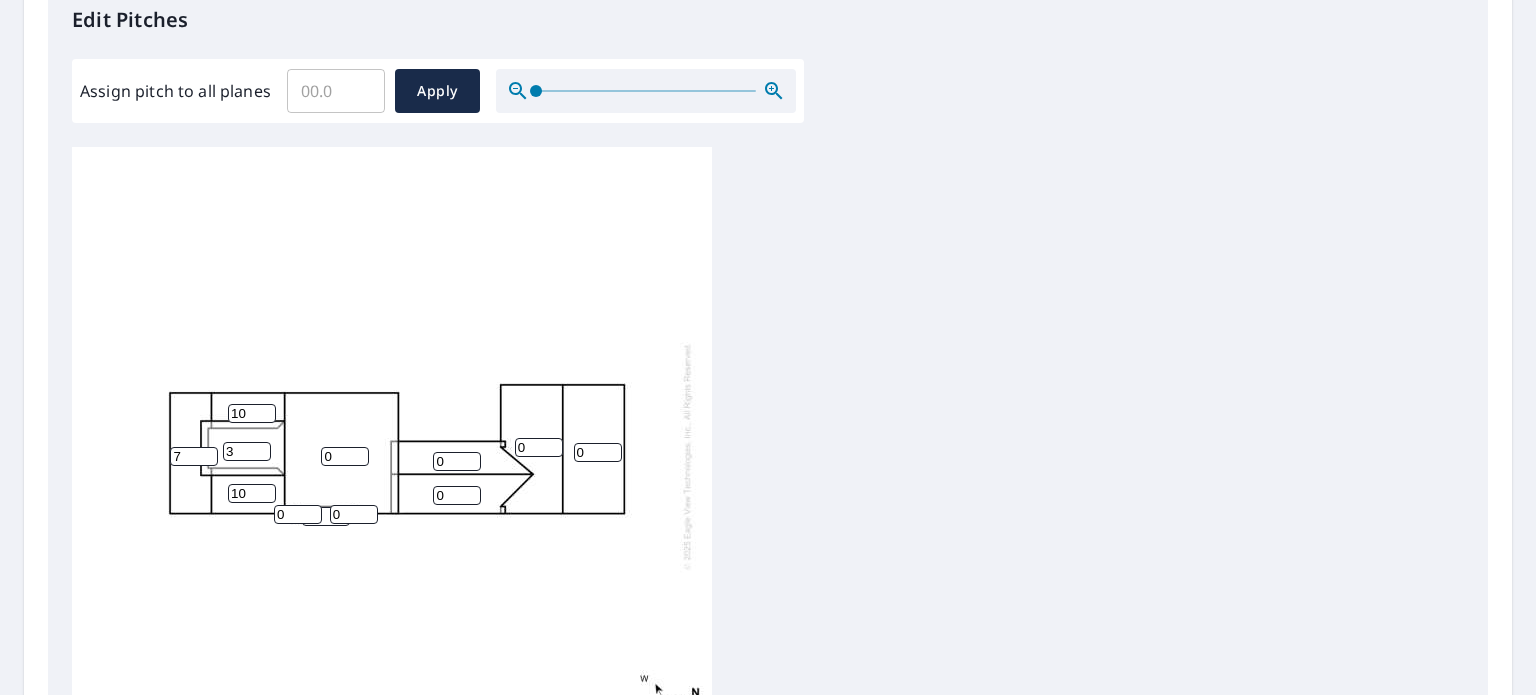 type on "3" 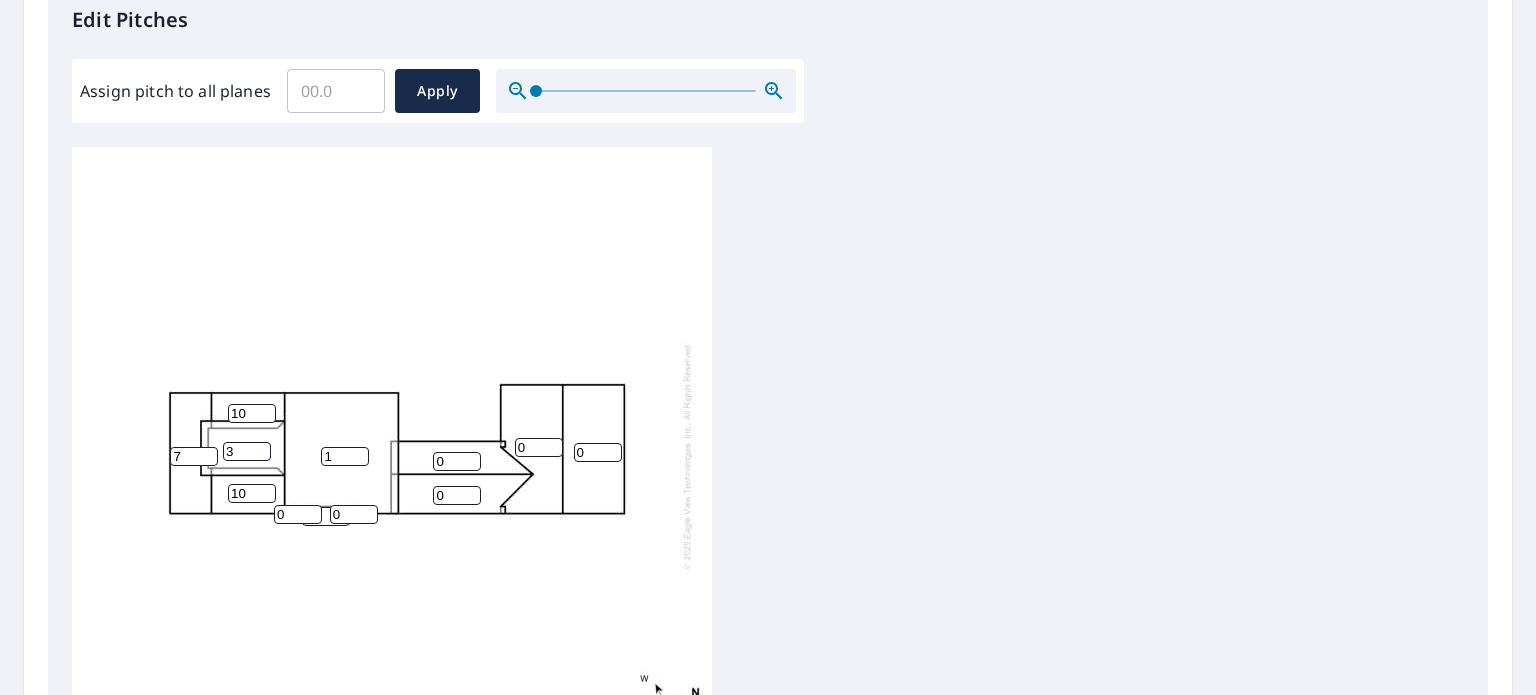 type on "1" 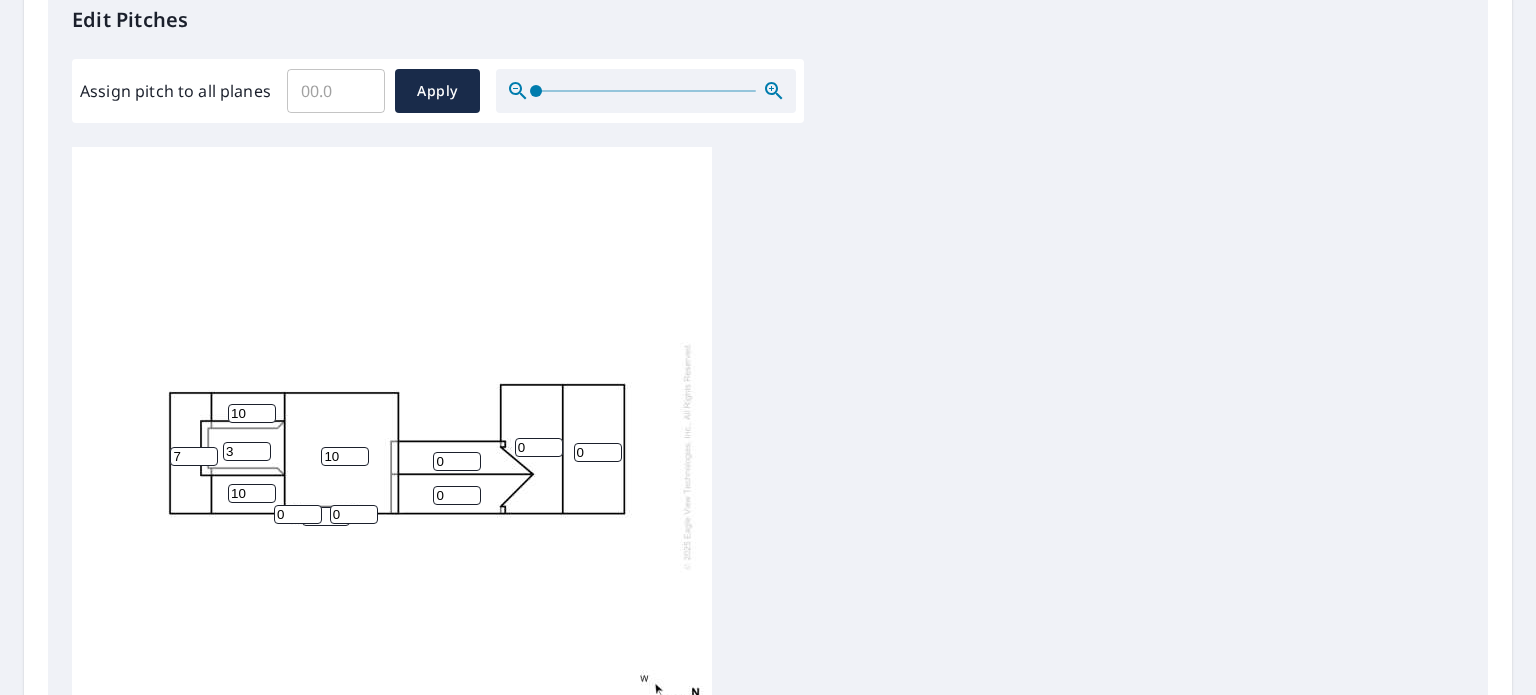 type on "10" 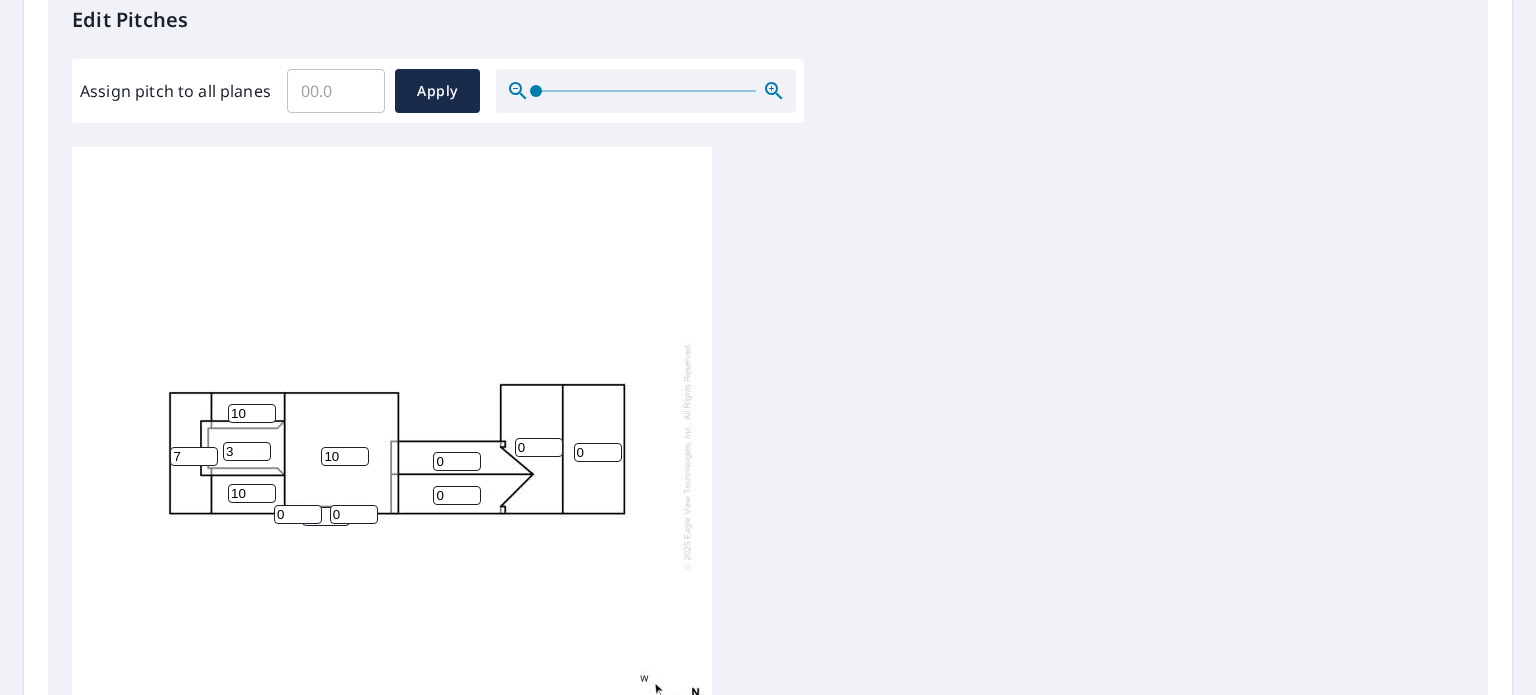 scroll, scrollTop: 0, scrollLeft: 0, axis: both 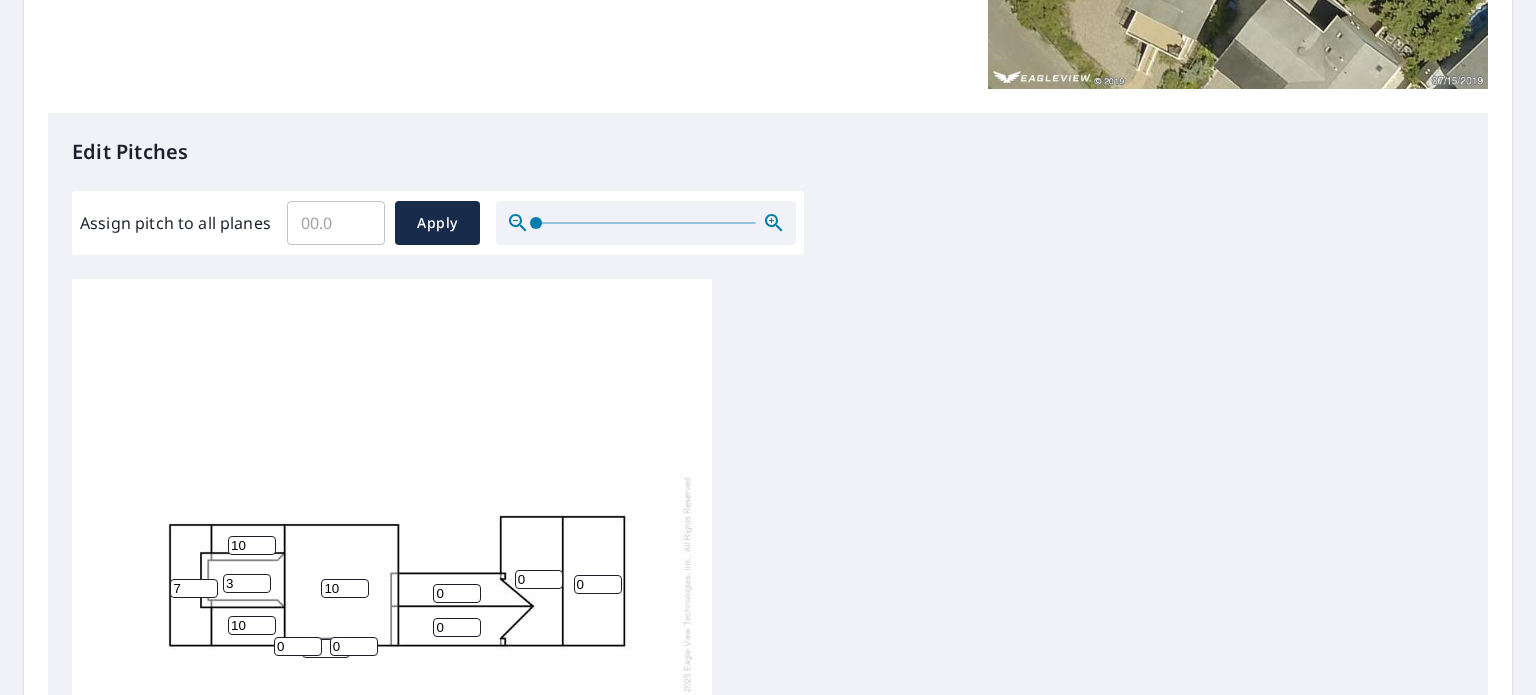 click on "0" at bounding box center [457, 593] 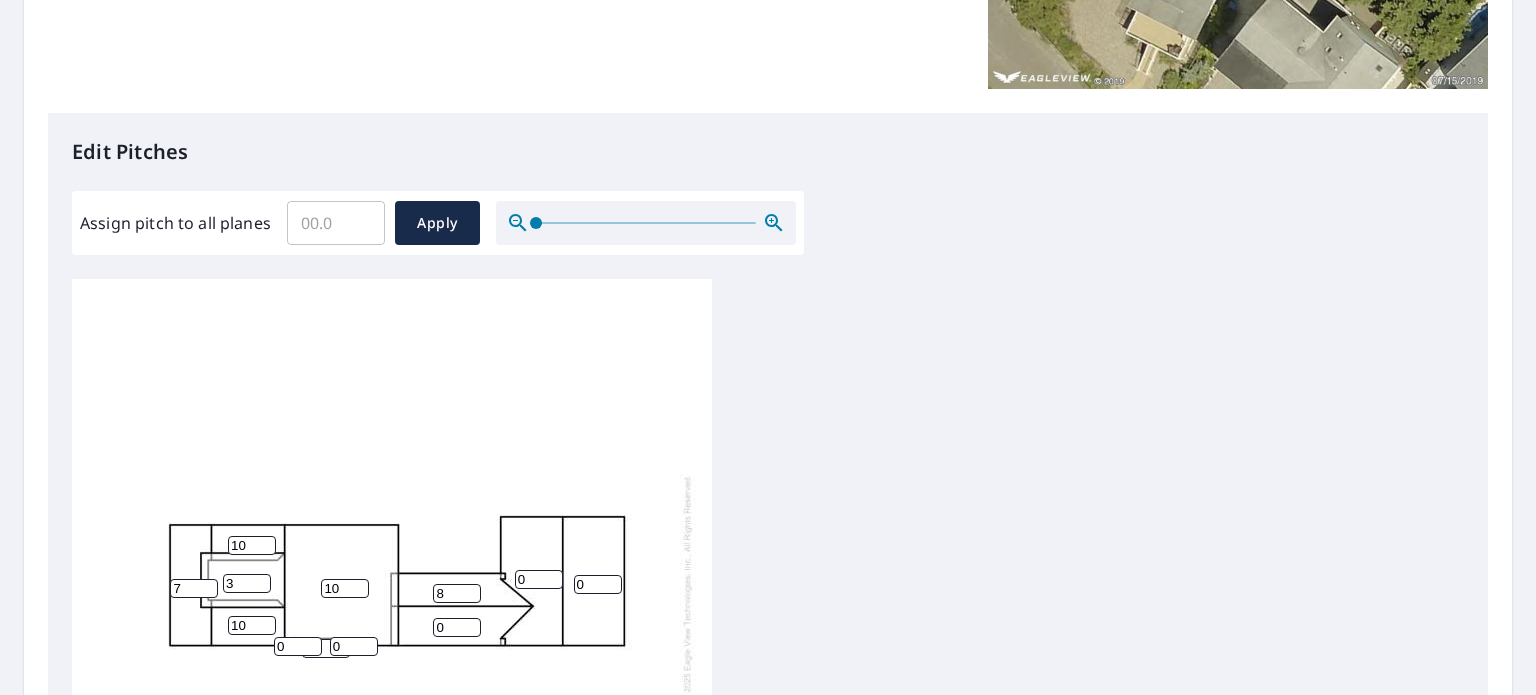 type on "8" 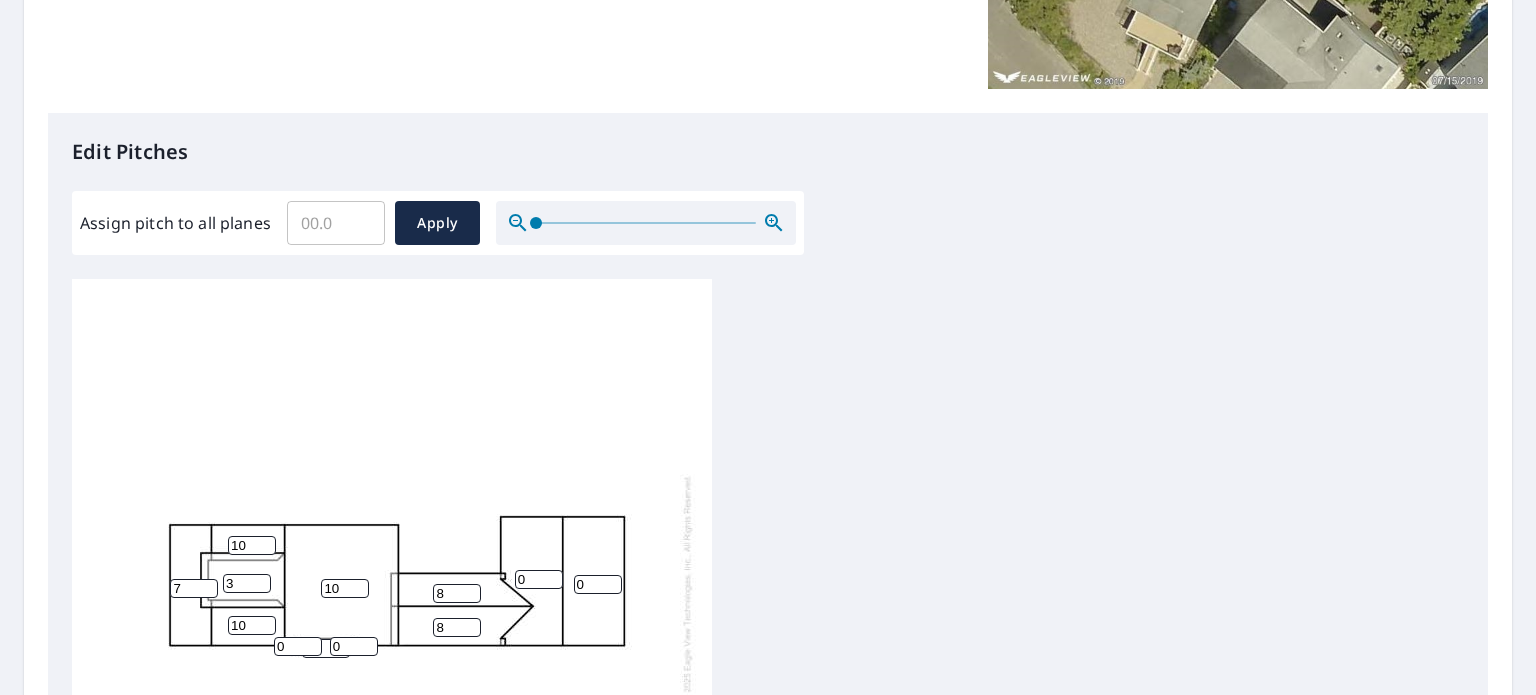 type on "8" 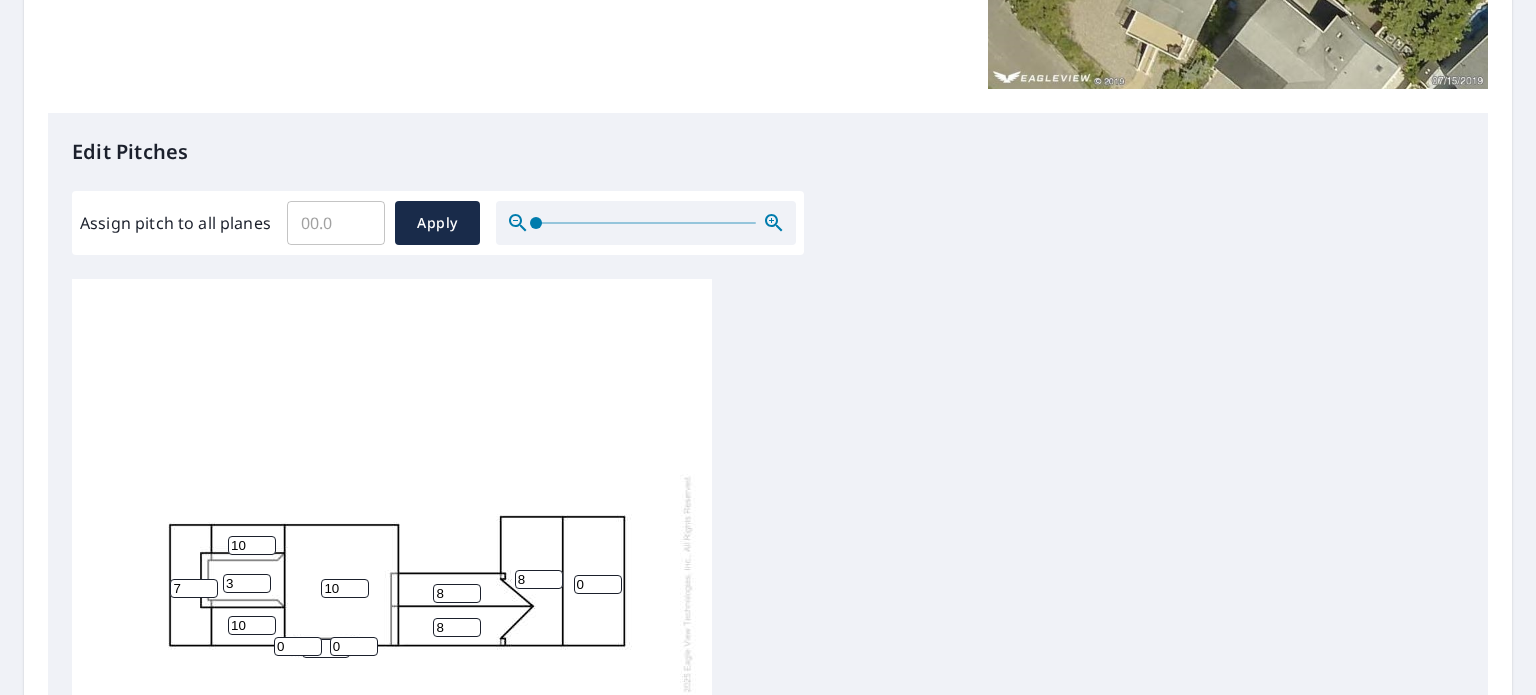 type on "8" 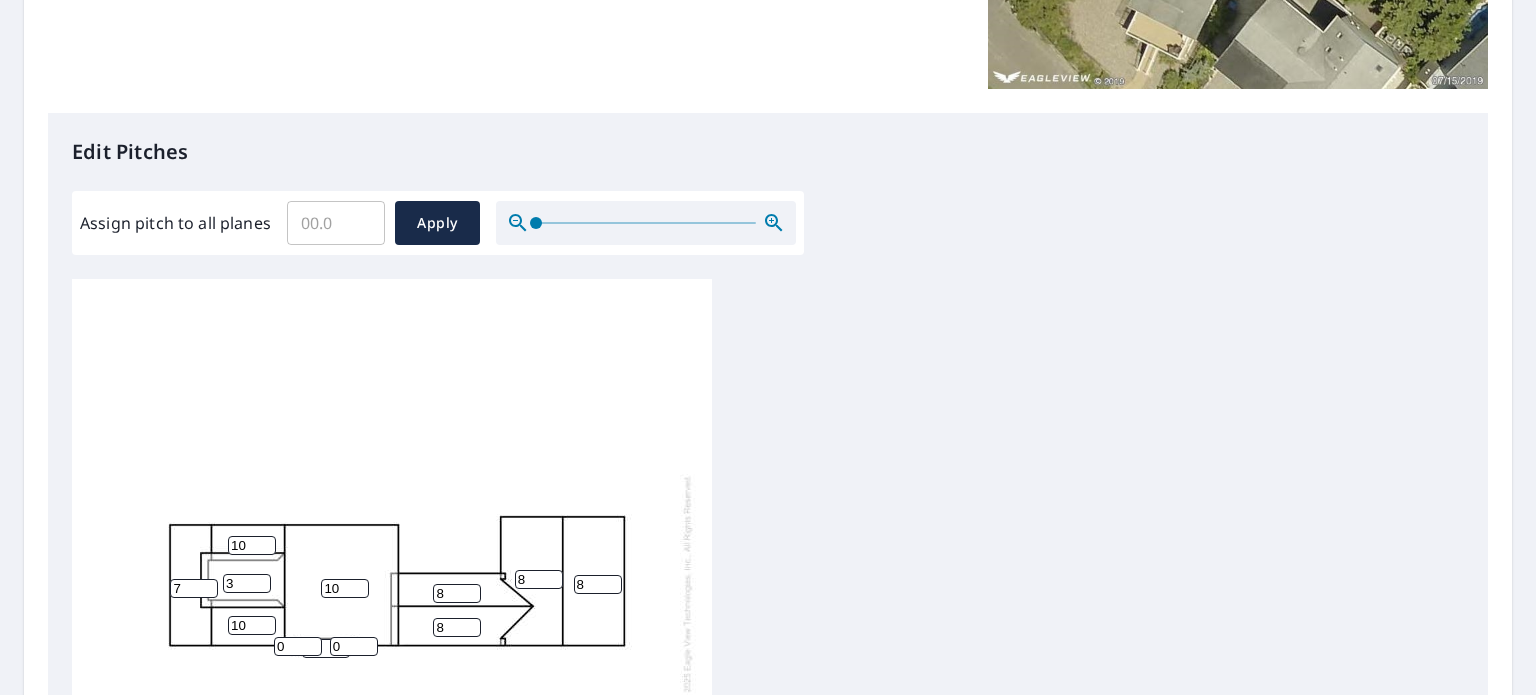 type on "8" 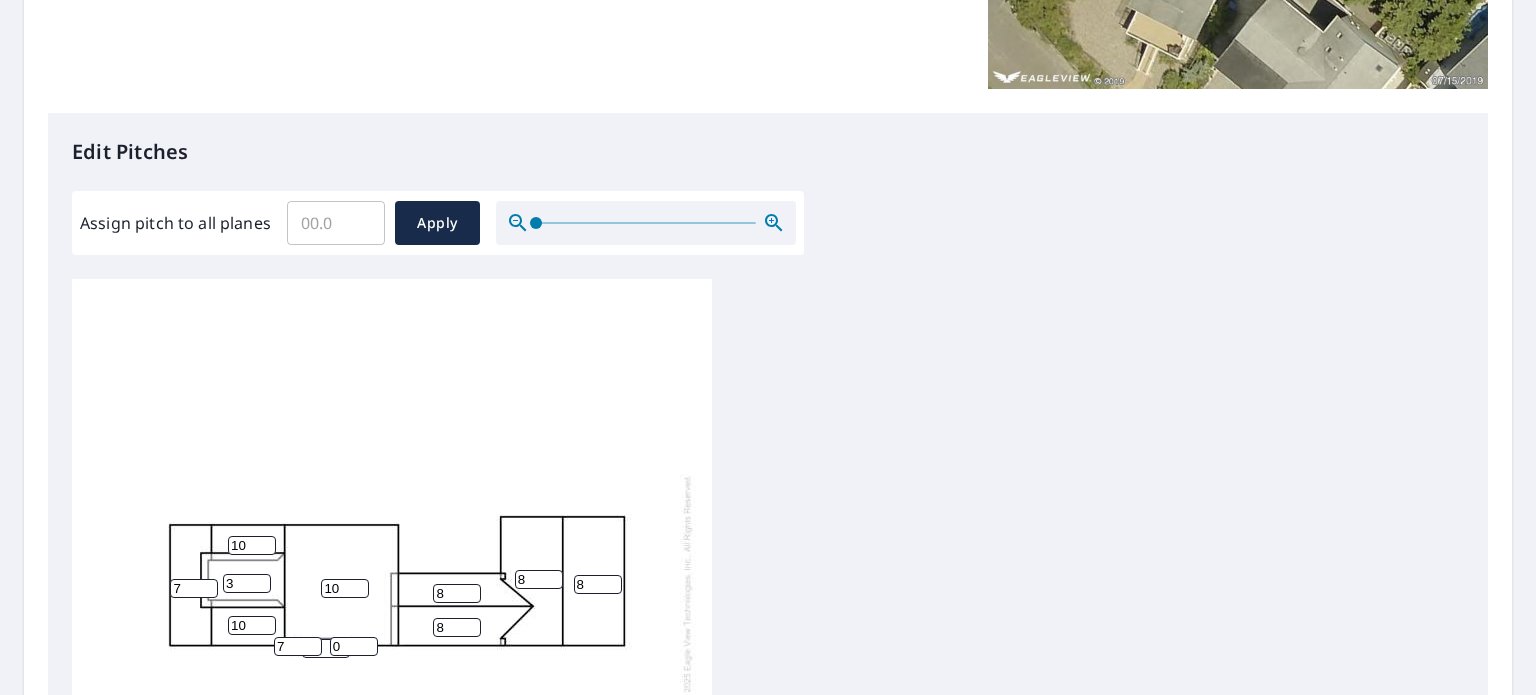 type on "7" 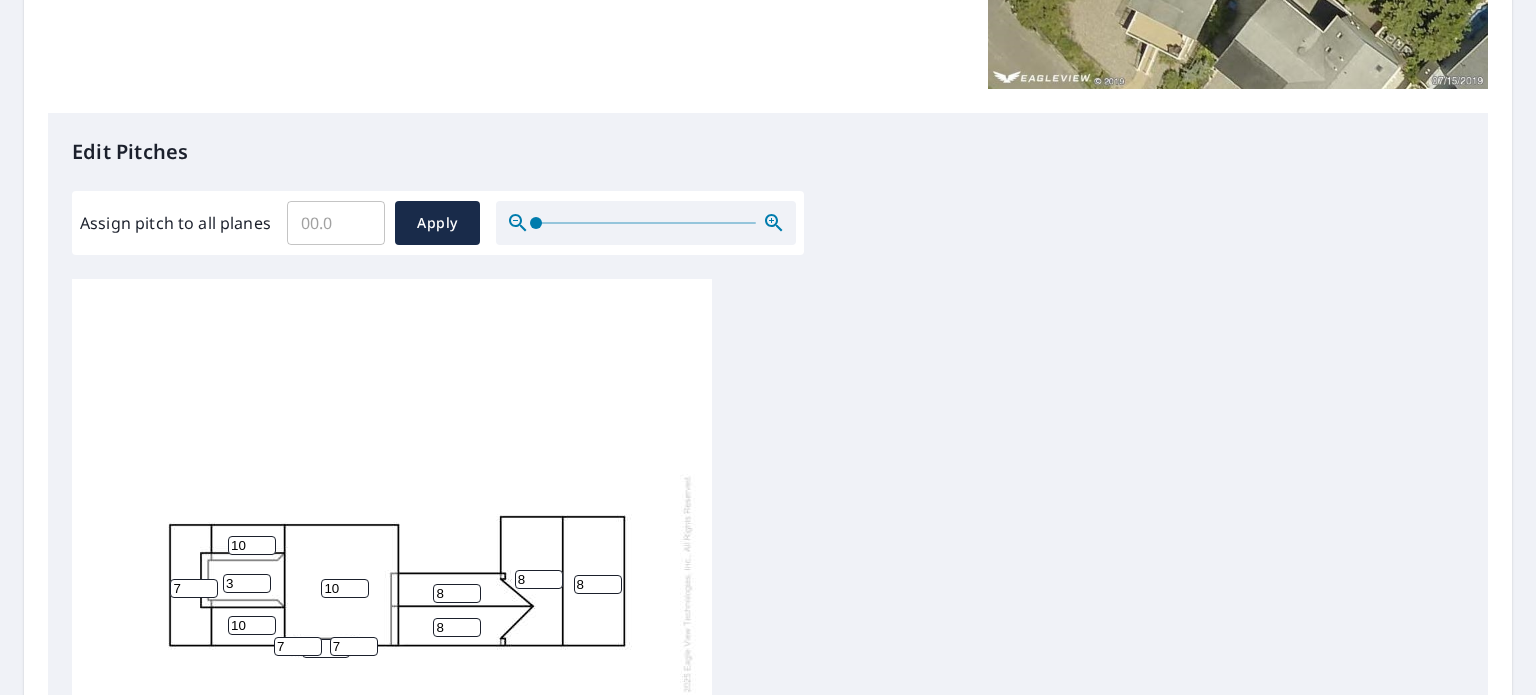 type on "7" 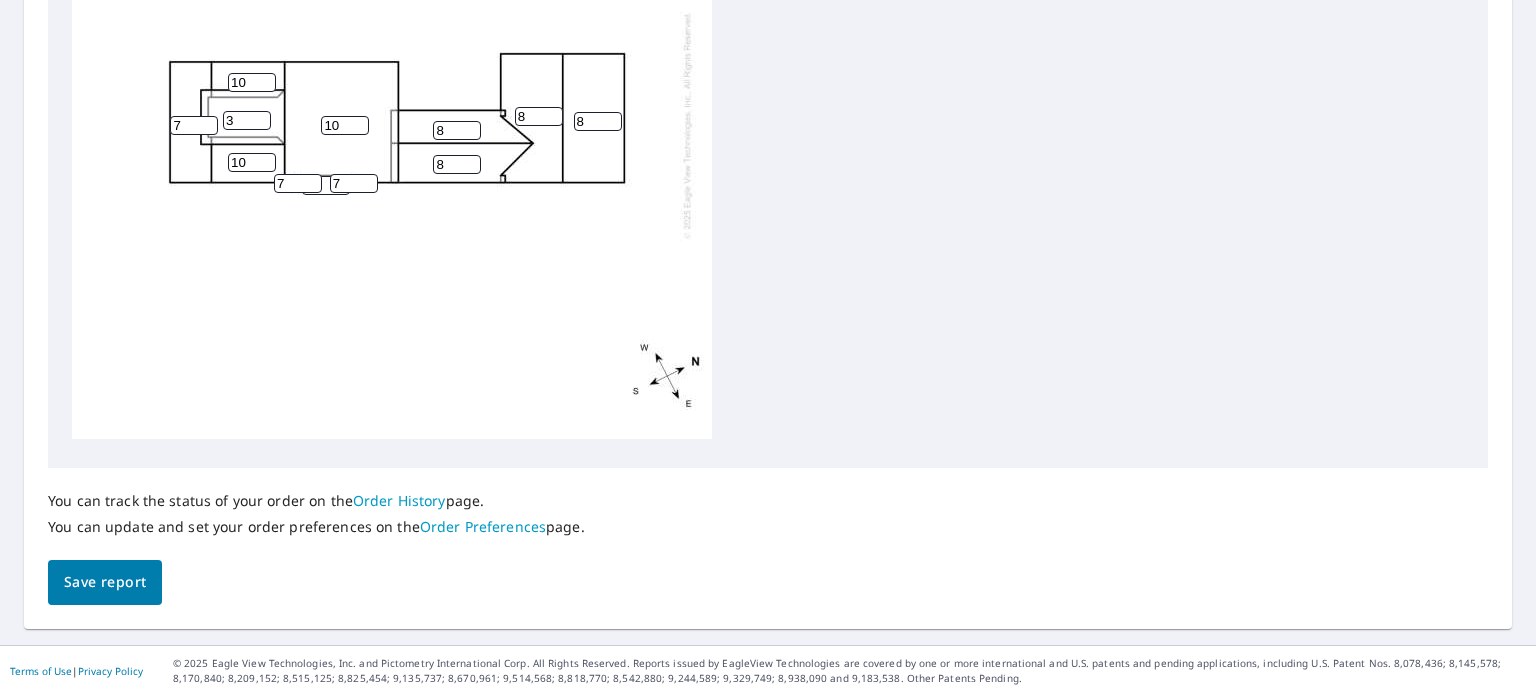 click on "Save report" at bounding box center [105, 582] 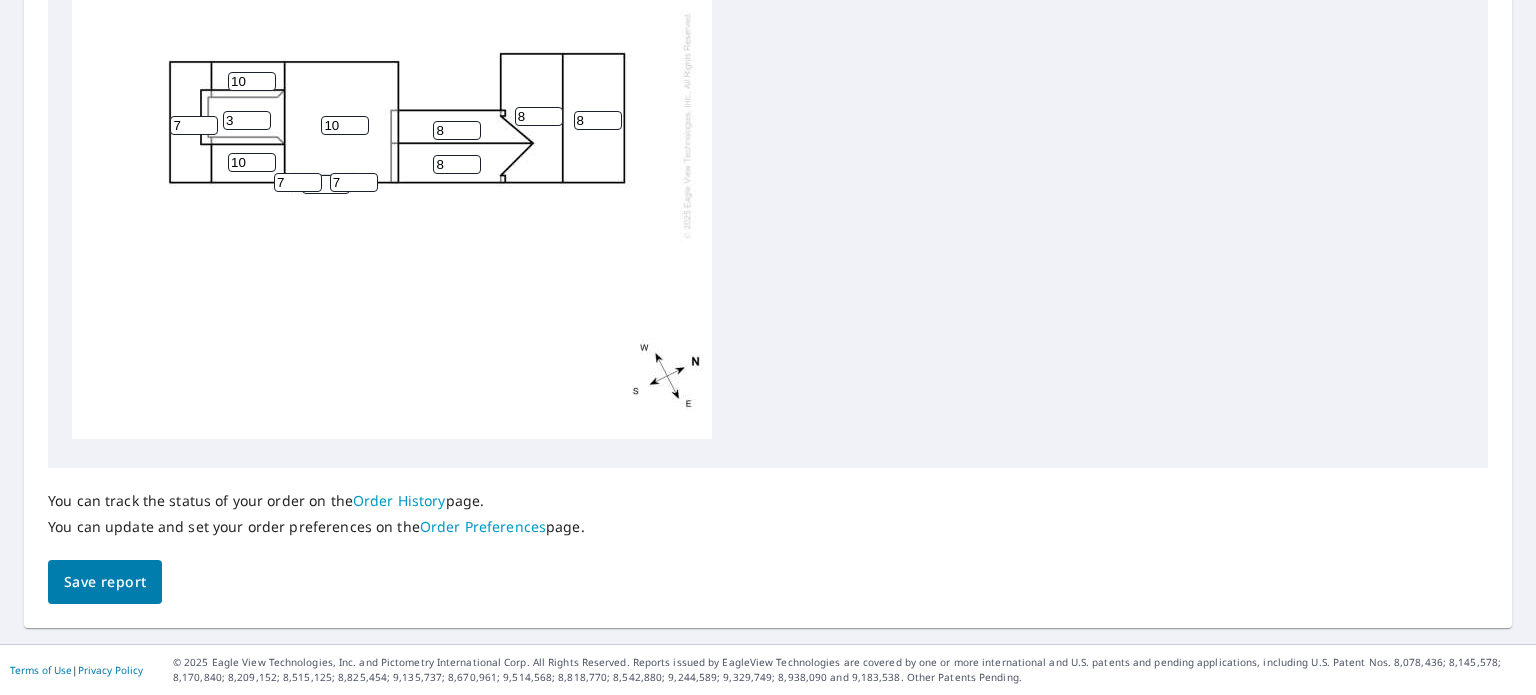 scroll, scrollTop: 0, scrollLeft: 0, axis: both 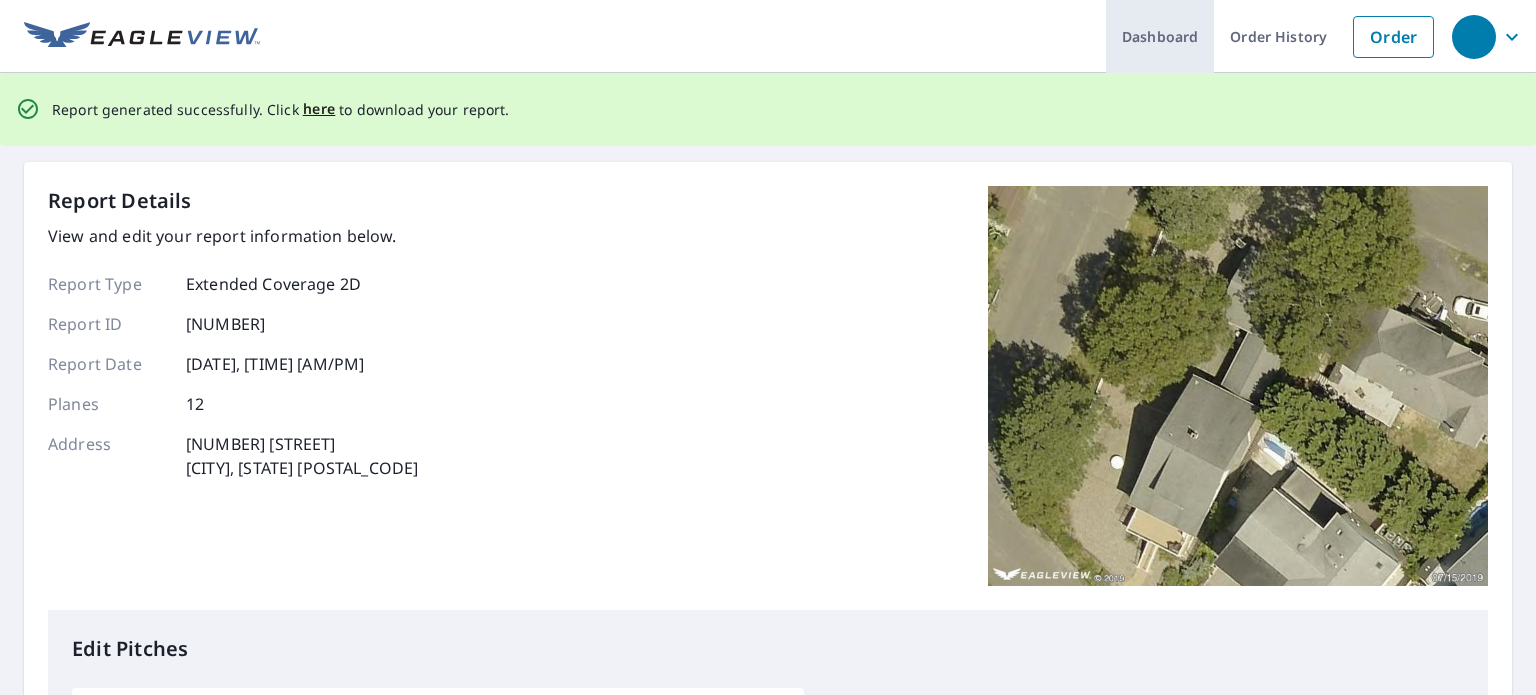 click on "Dashboard" at bounding box center [1160, 36] 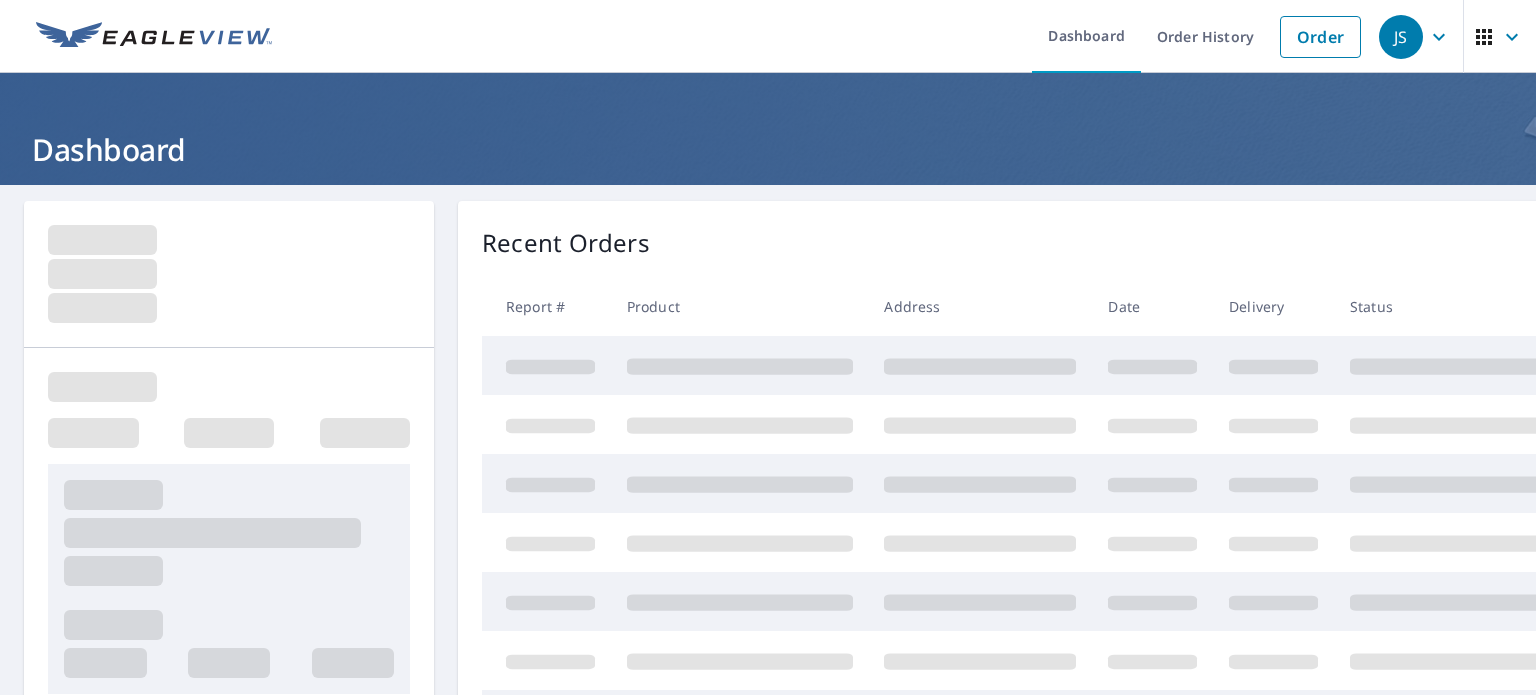 scroll, scrollTop: 0, scrollLeft: 0, axis: both 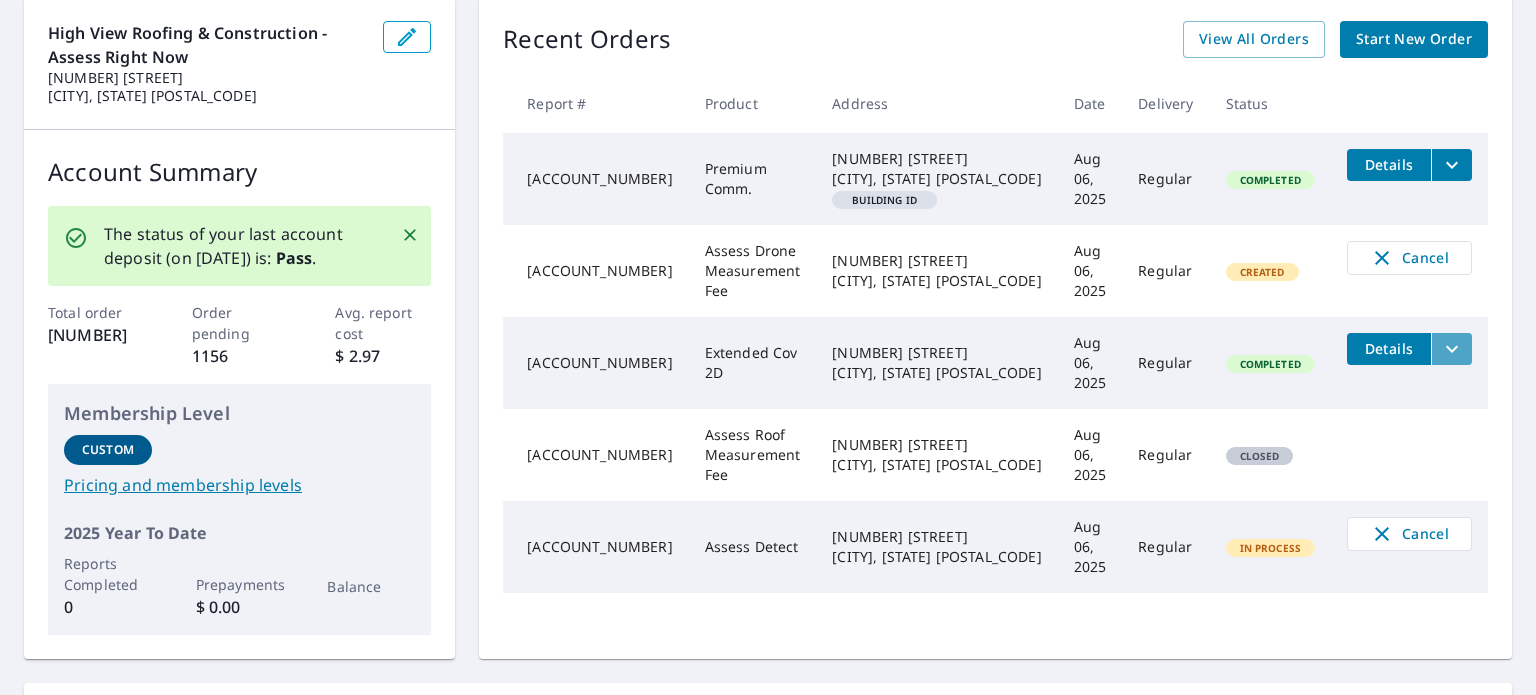 click 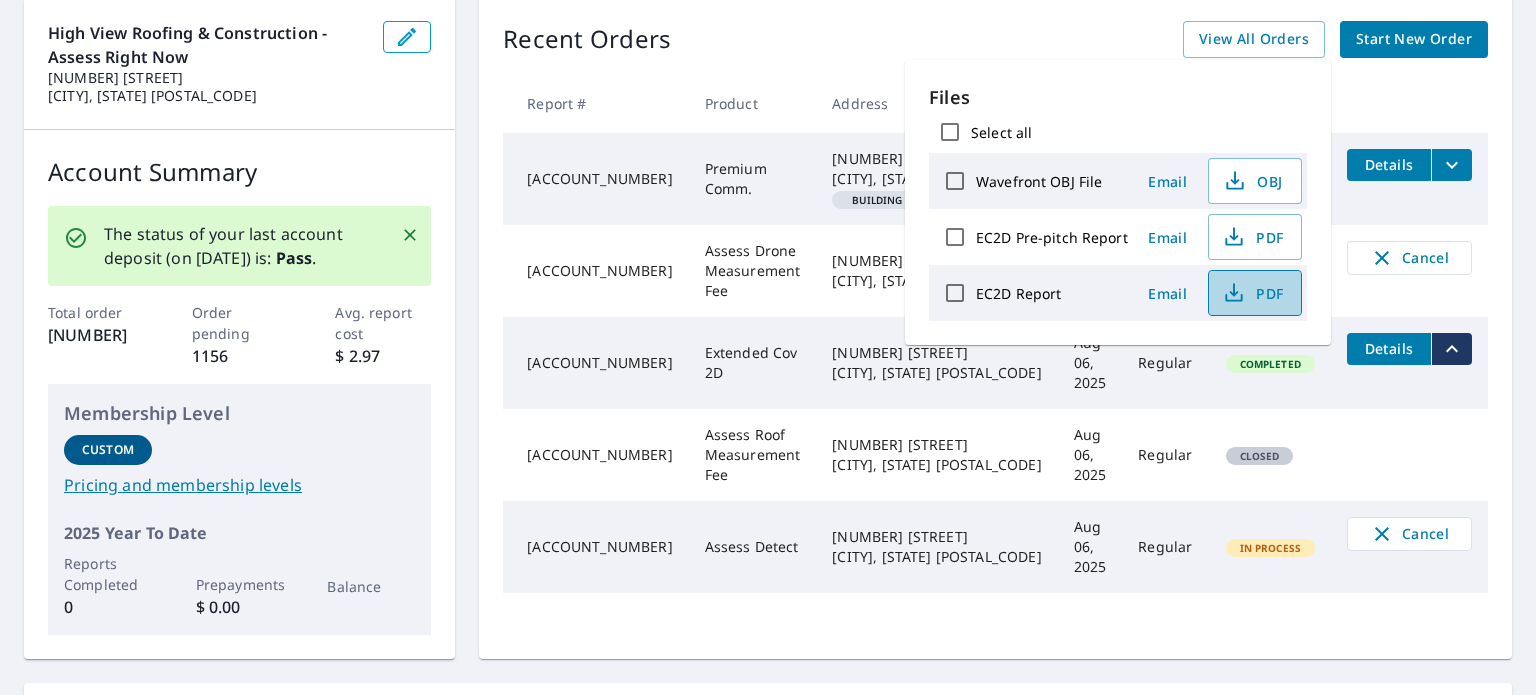 click 